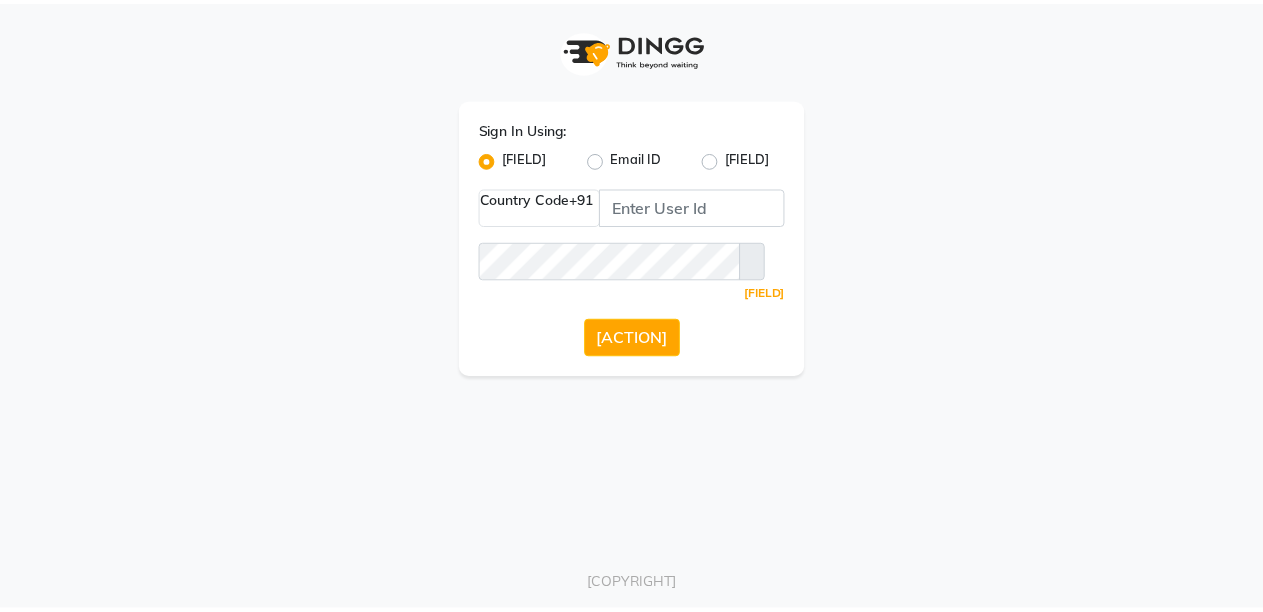 scroll, scrollTop: 0, scrollLeft: 0, axis: both 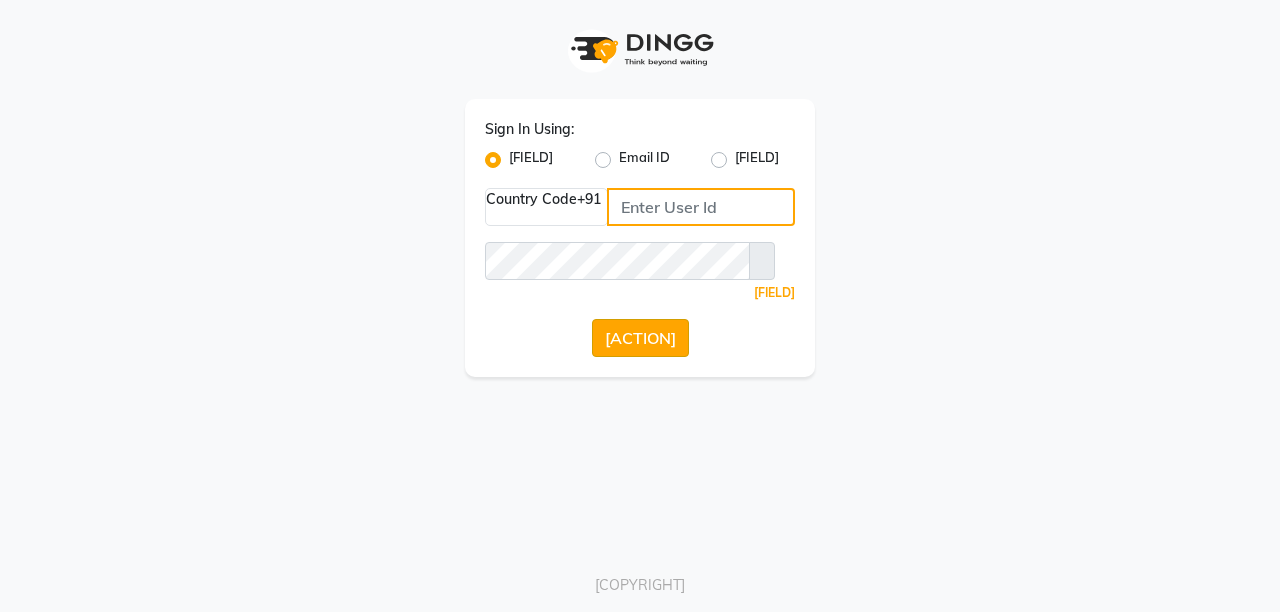 type on "[PHONE]" 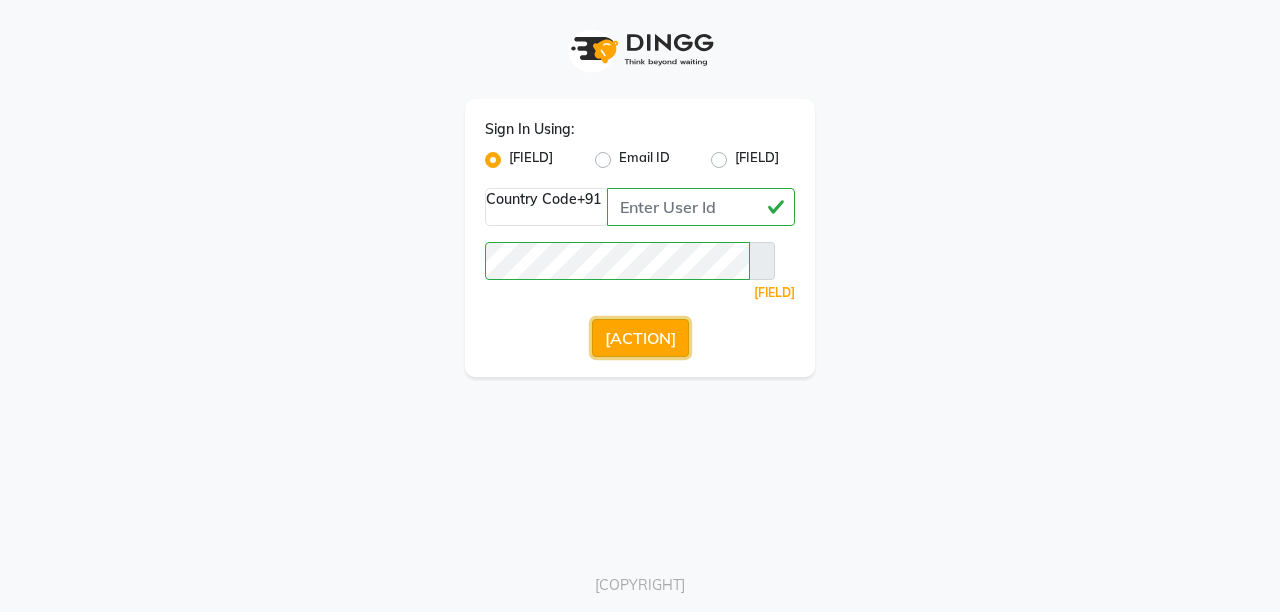 click on "[ACTION]" at bounding box center [640, 338] 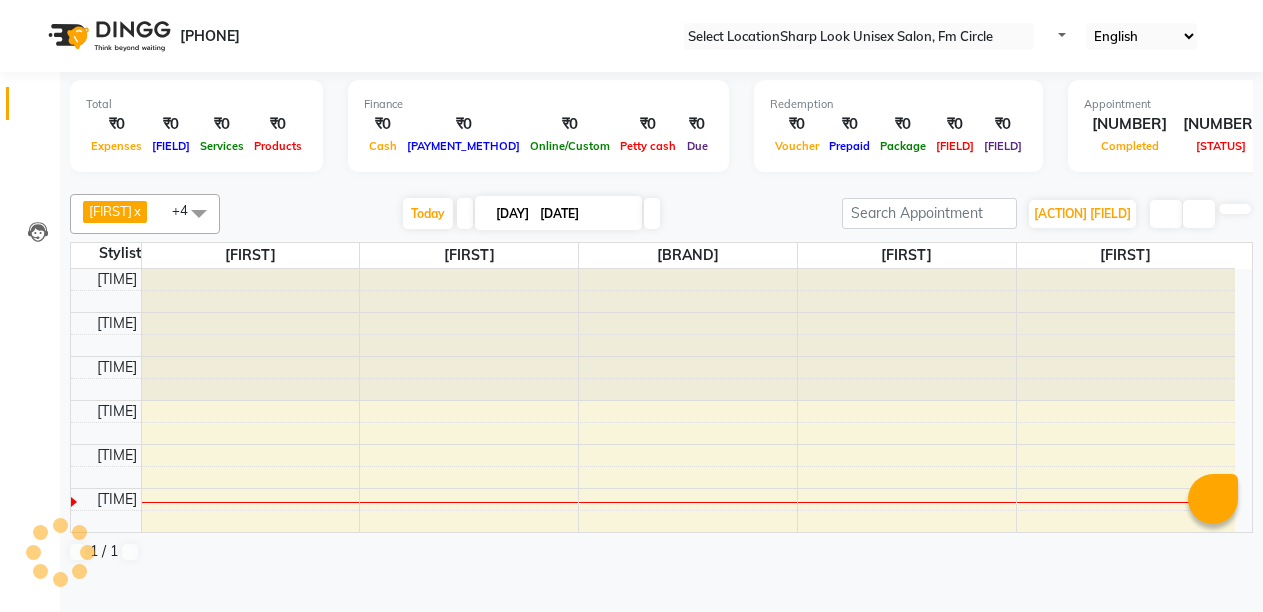 scroll, scrollTop: 0, scrollLeft: 0, axis: both 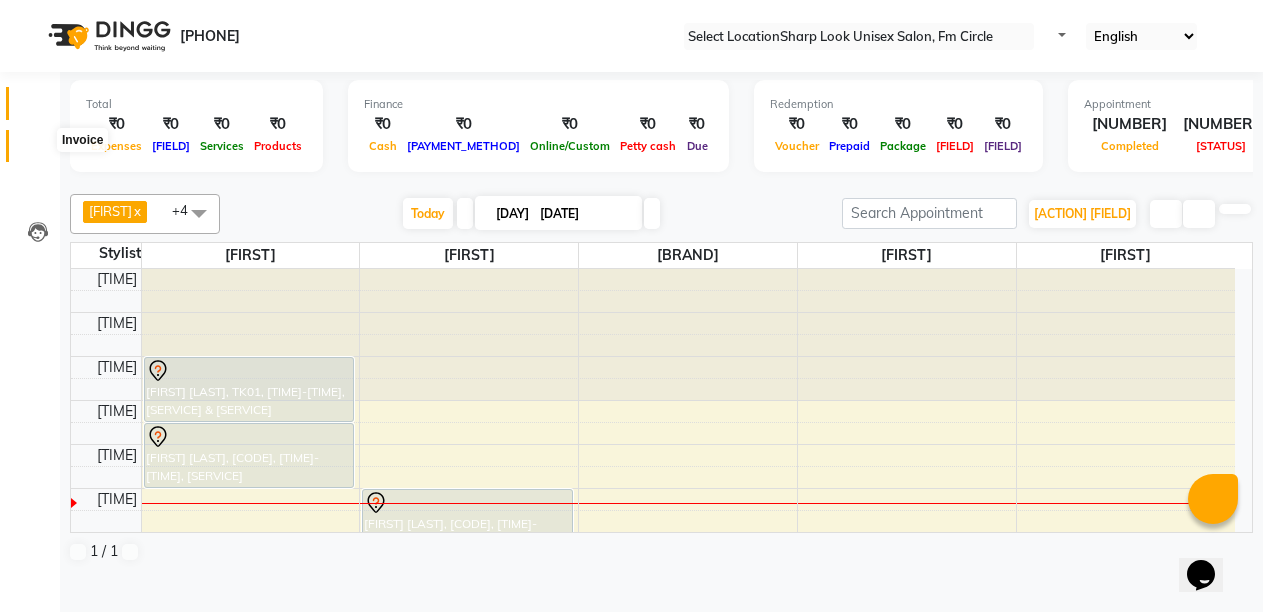 click at bounding box center [38, 151] 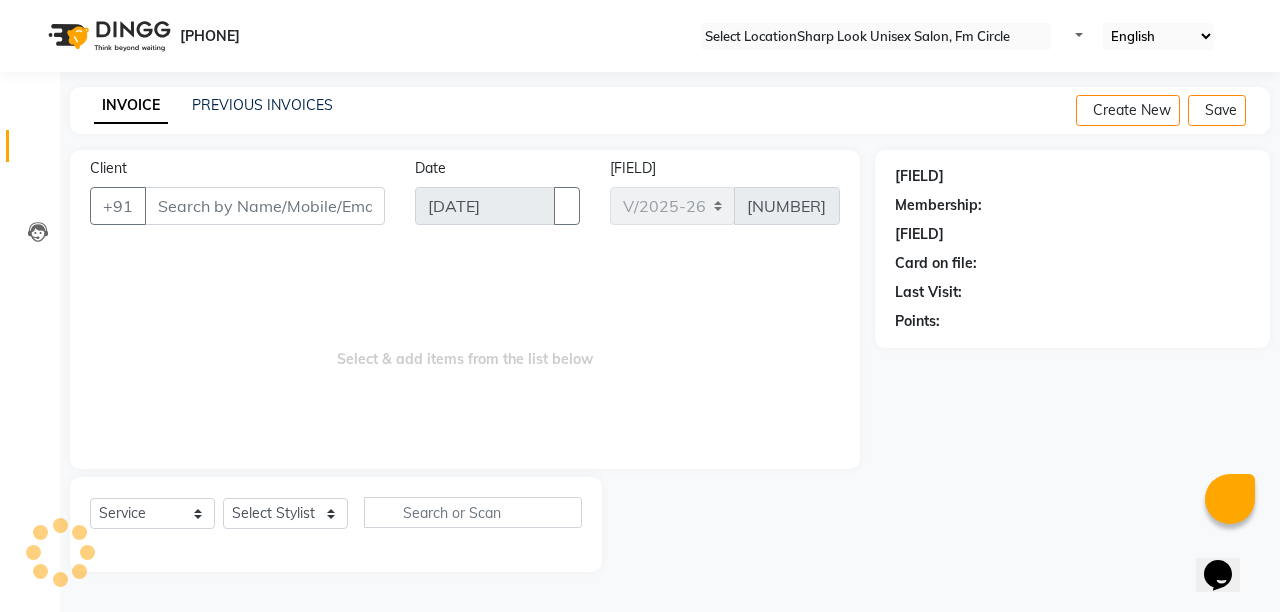 click on "Client" at bounding box center (265, 206) 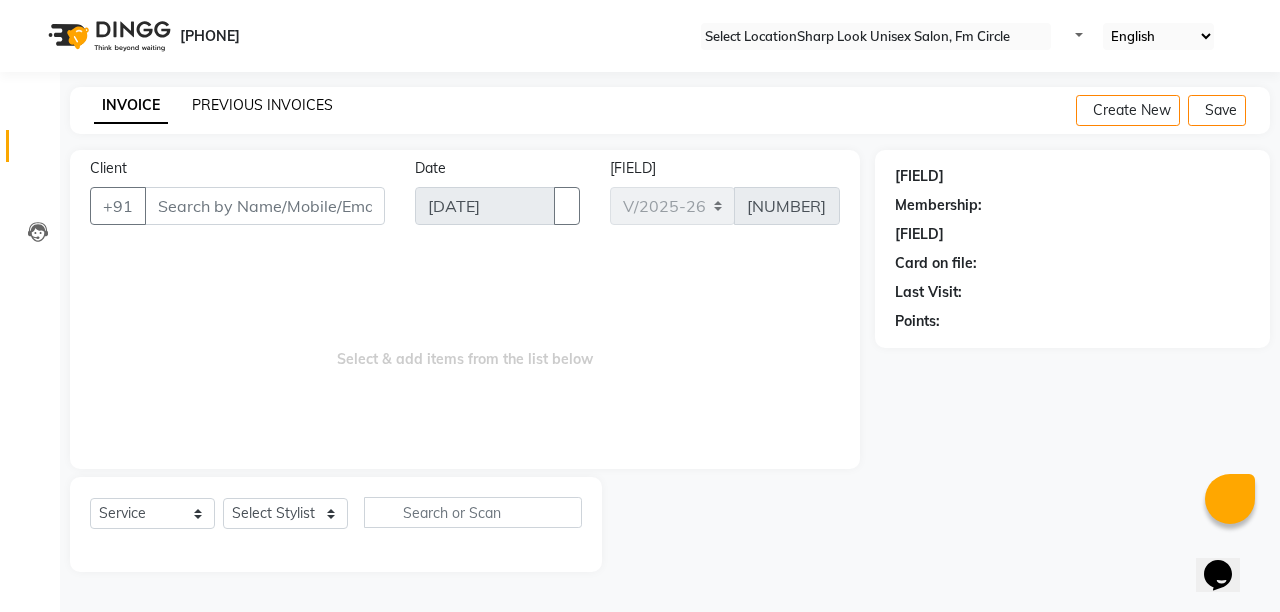 click on "PREVIOUS INVOICES" at bounding box center [262, 105] 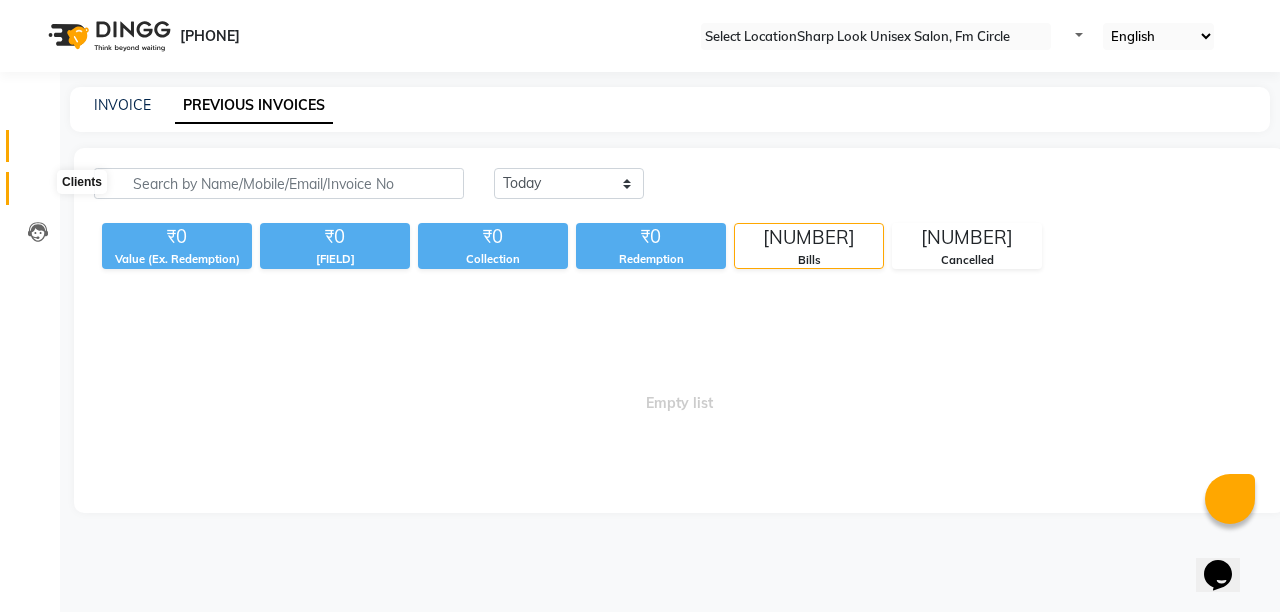 click at bounding box center (38, 193) 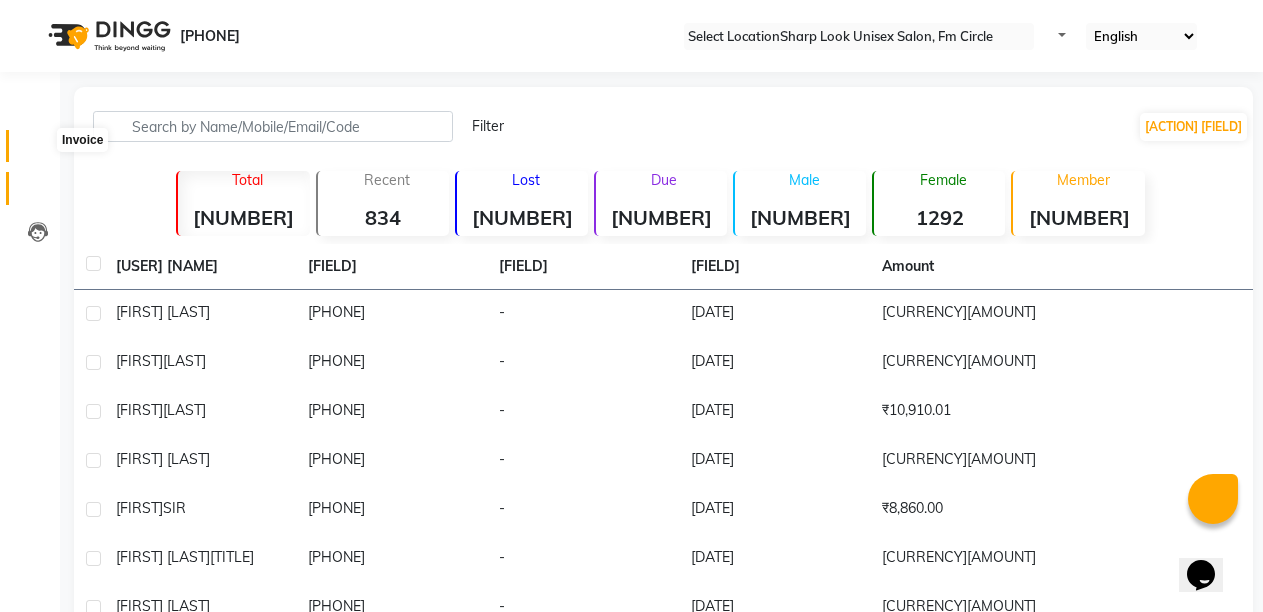 click at bounding box center [38, 151] 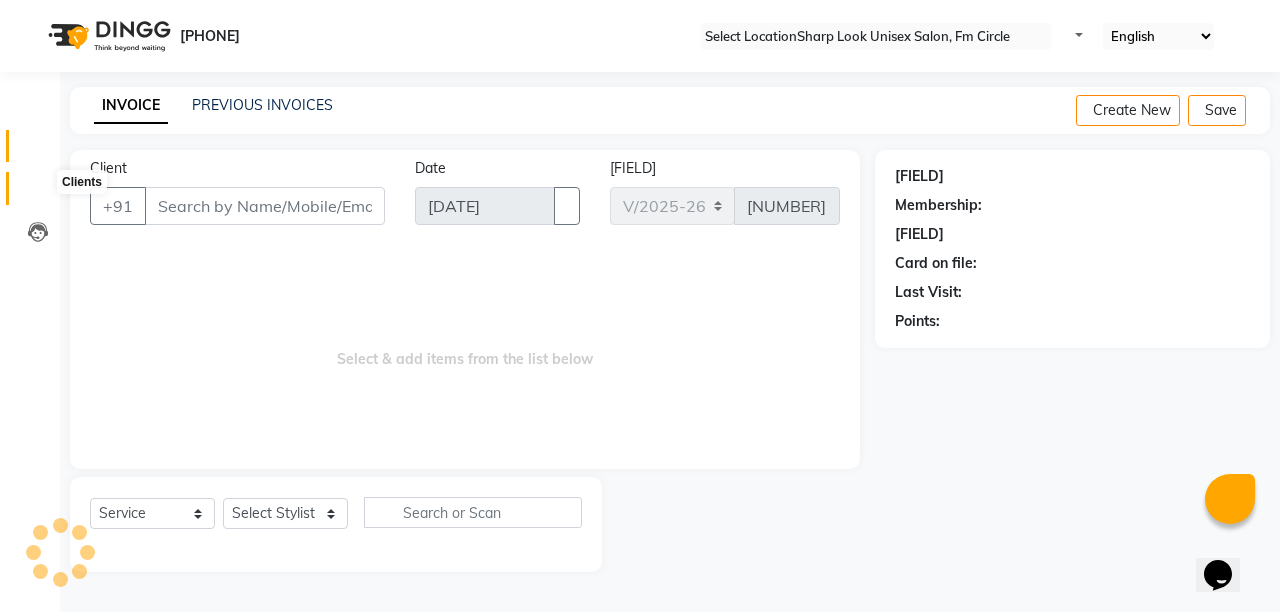 click at bounding box center [38, 193] 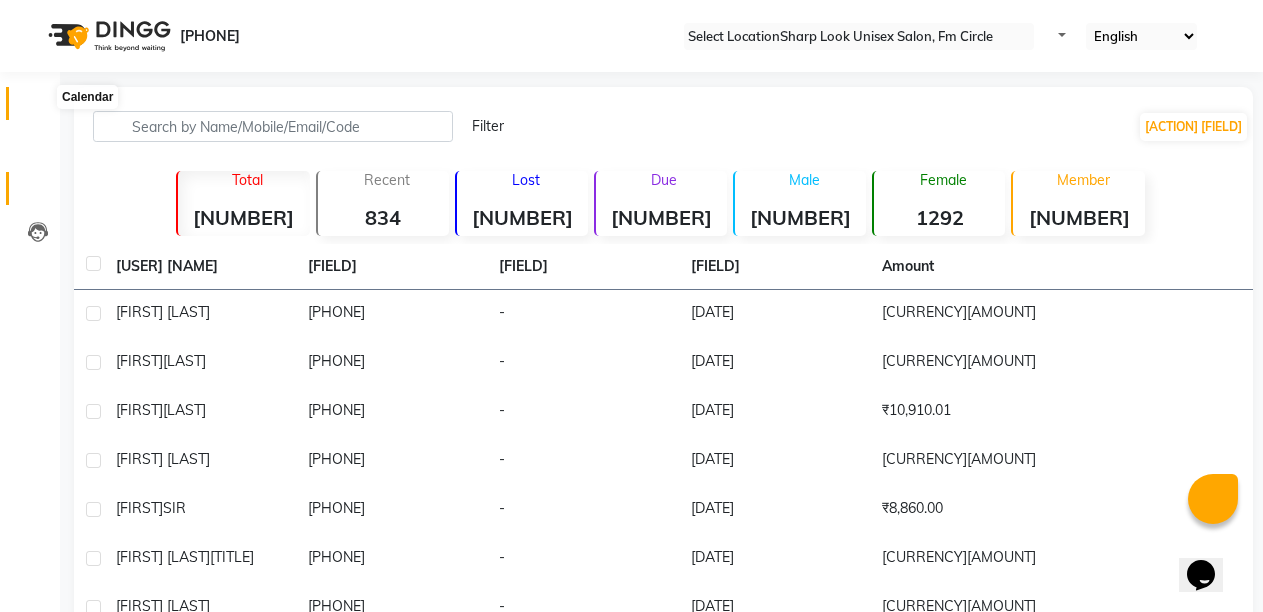 click at bounding box center [38, 108] 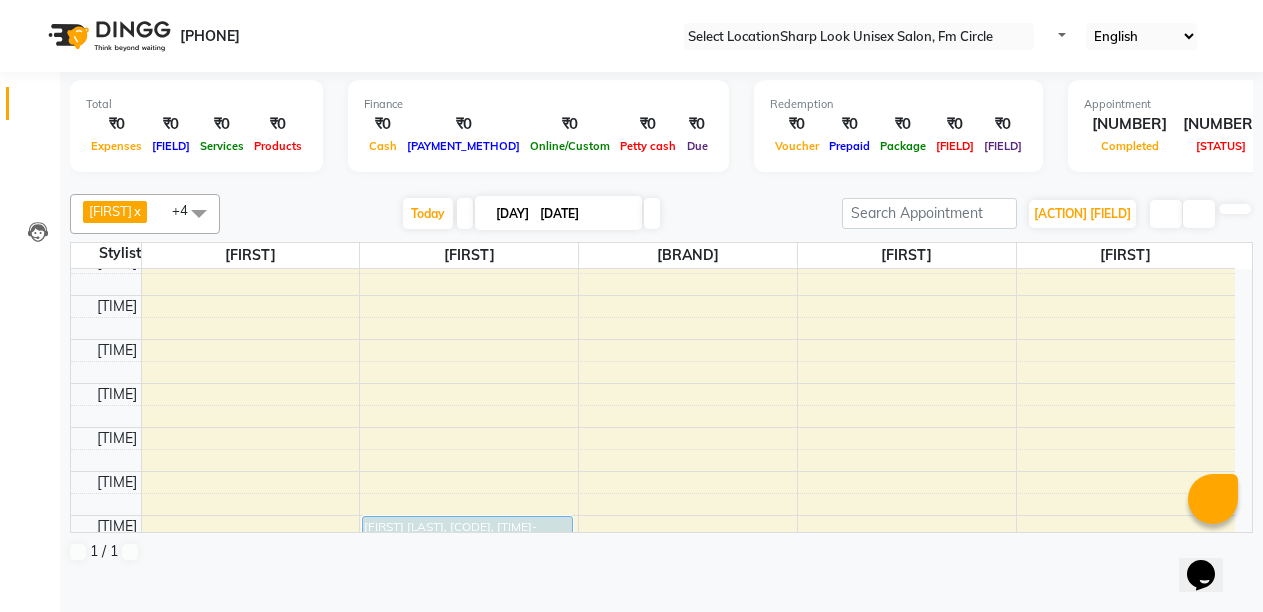 scroll, scrollTop: 900, scrollLeft: 0, axis: vertical 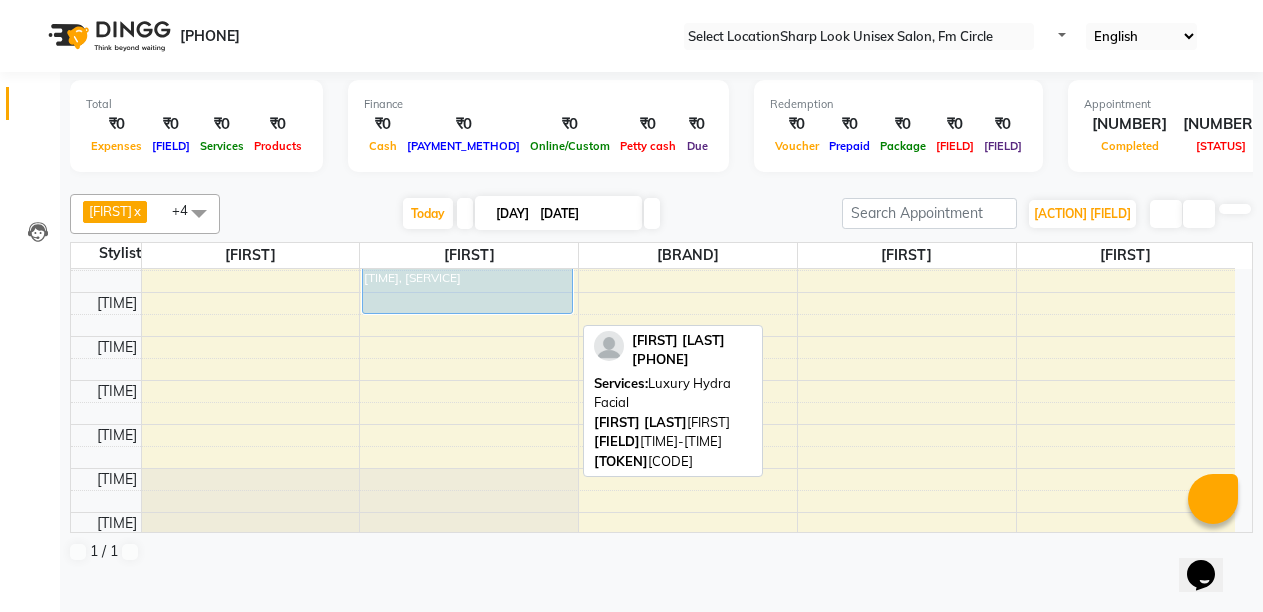 click on "[FIRST] [LAST], [CODE], [TIME]-[TIME], [SERVICE]" at bounding box center (467, 281) 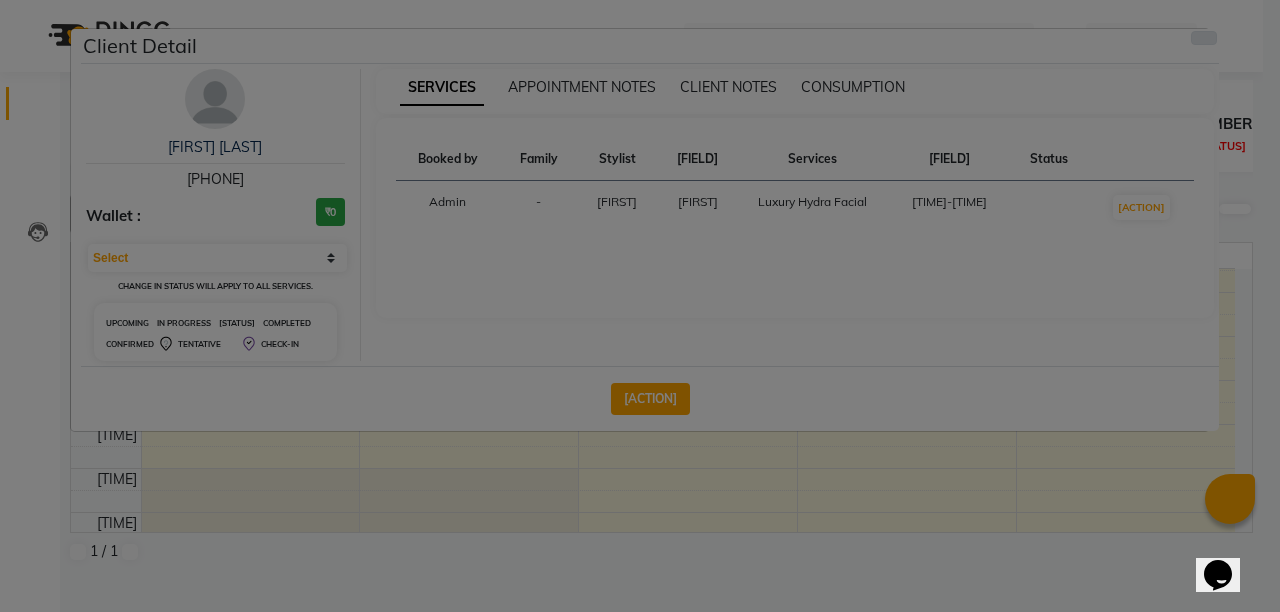 click at bounding box center [1204, 38] 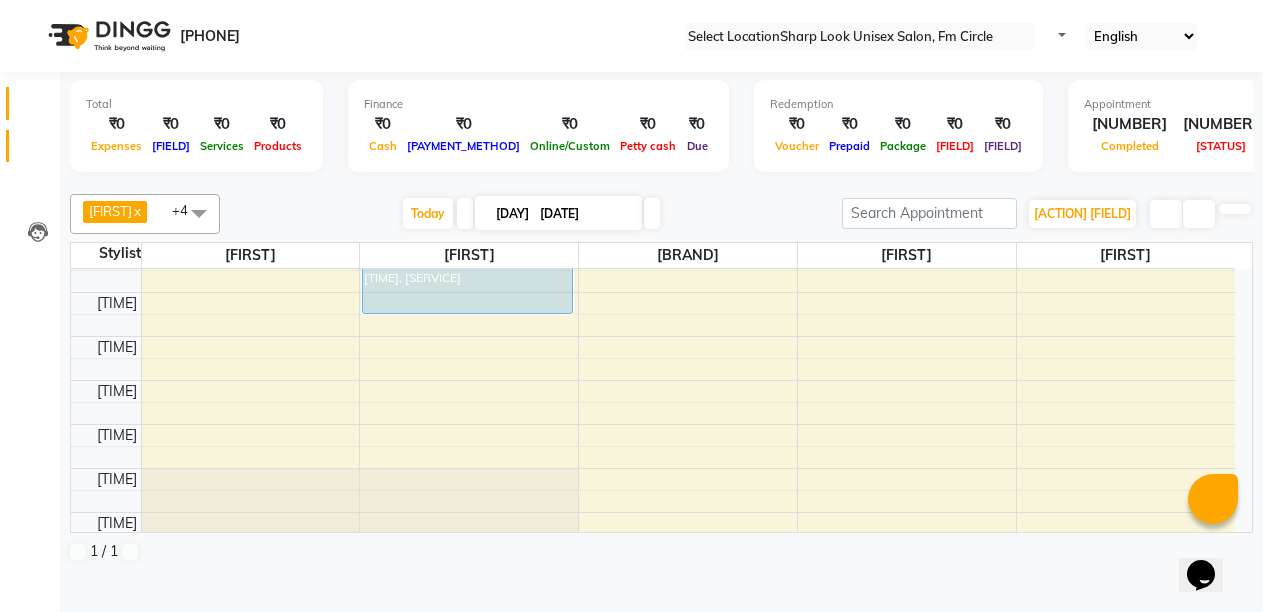 click on "Invoice" at bounding box center (30, 146) 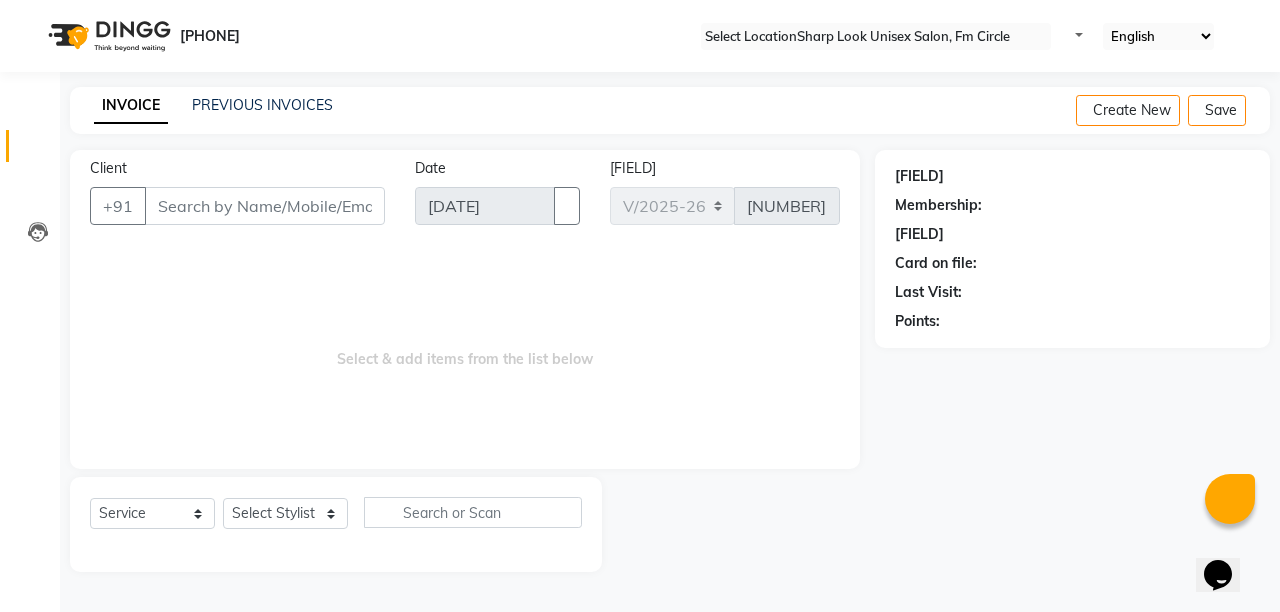 click on "Client" at bounding box center [265, 206] 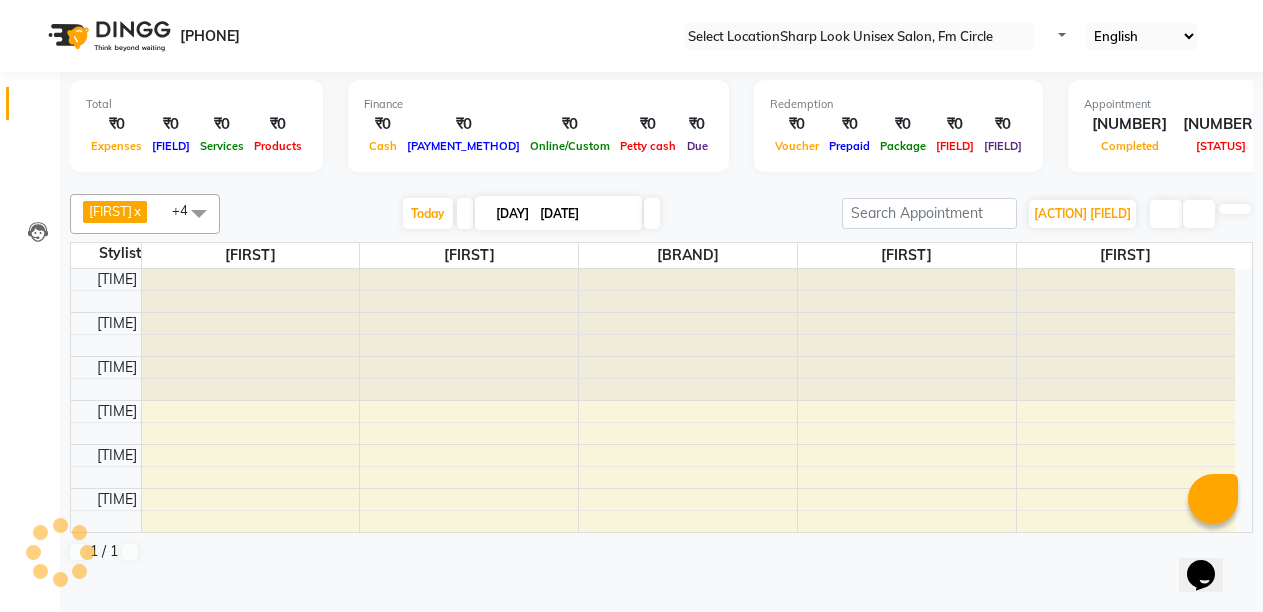 scroll, scrollTop: 265, scrollLeft: 0, axis: vertical 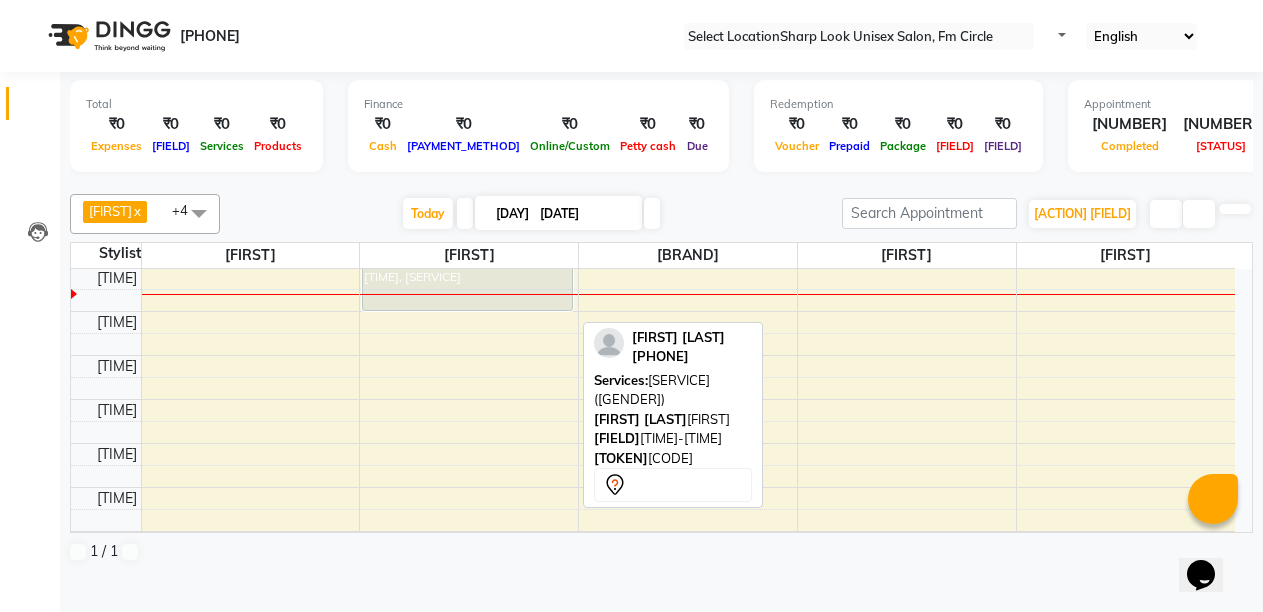 click on "[FIRST] [LAST], TK01, [TIME]-[TIME], [SERVICE] ([GENDER])    [FIRST] [LAST], TK02, [TIME]-[TIME], [SERVICE]" at bounding box center [251, 707] 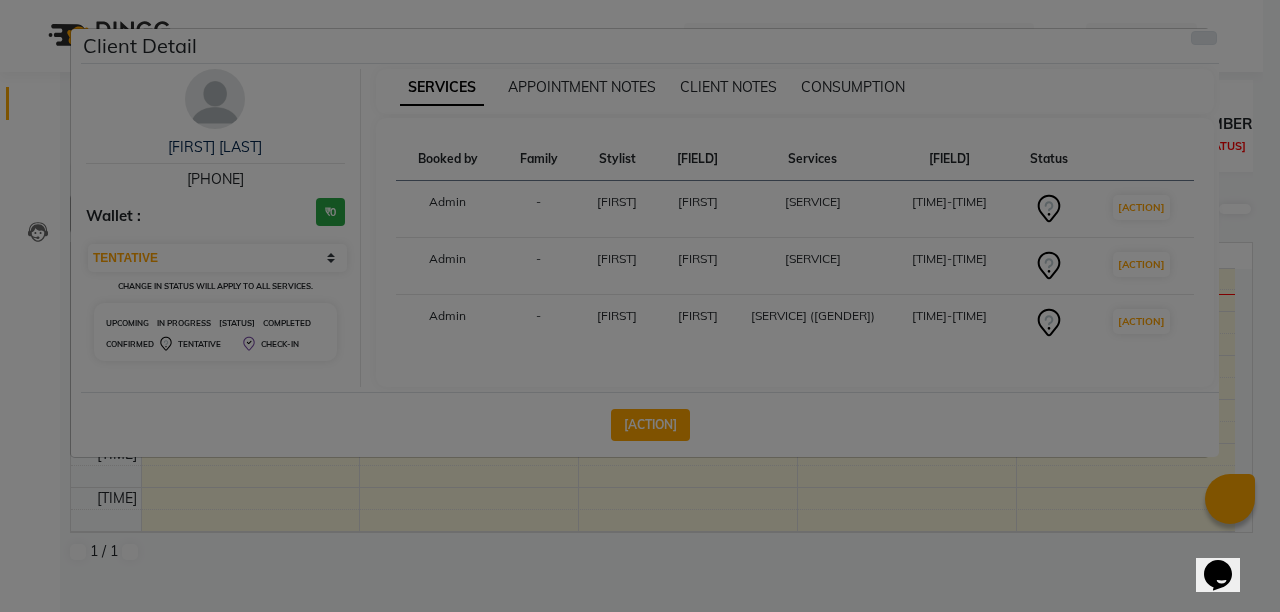click at bounding box center (1204, 38) 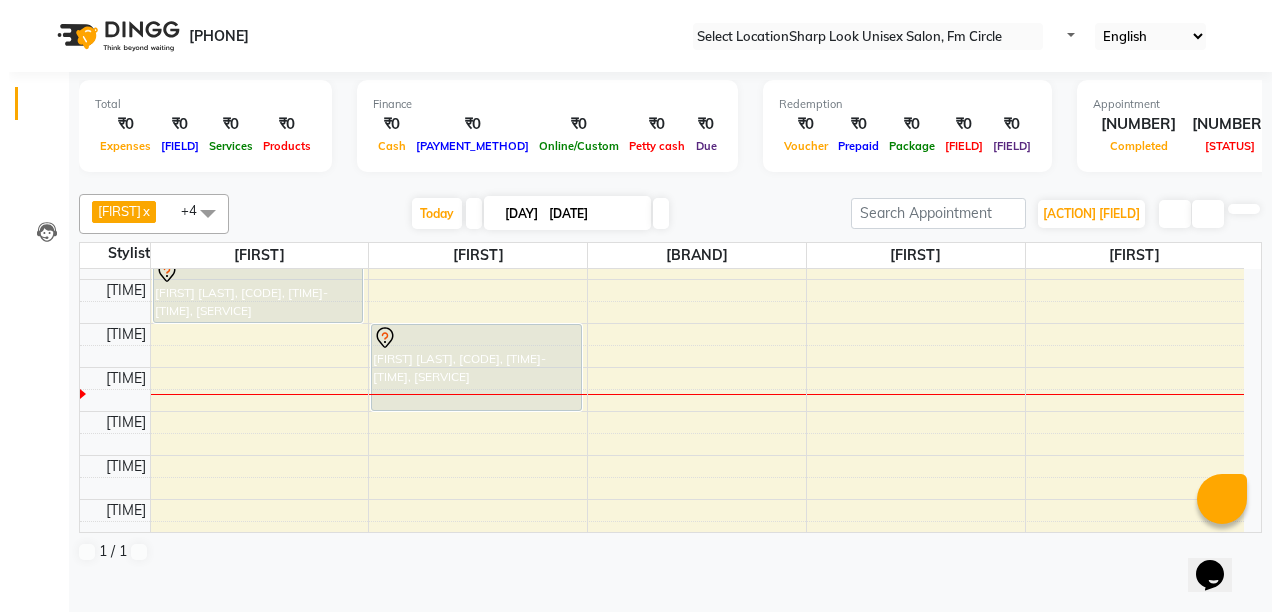 scroll, scrollTop: 65, scrollLeft: 0, axis: vertical 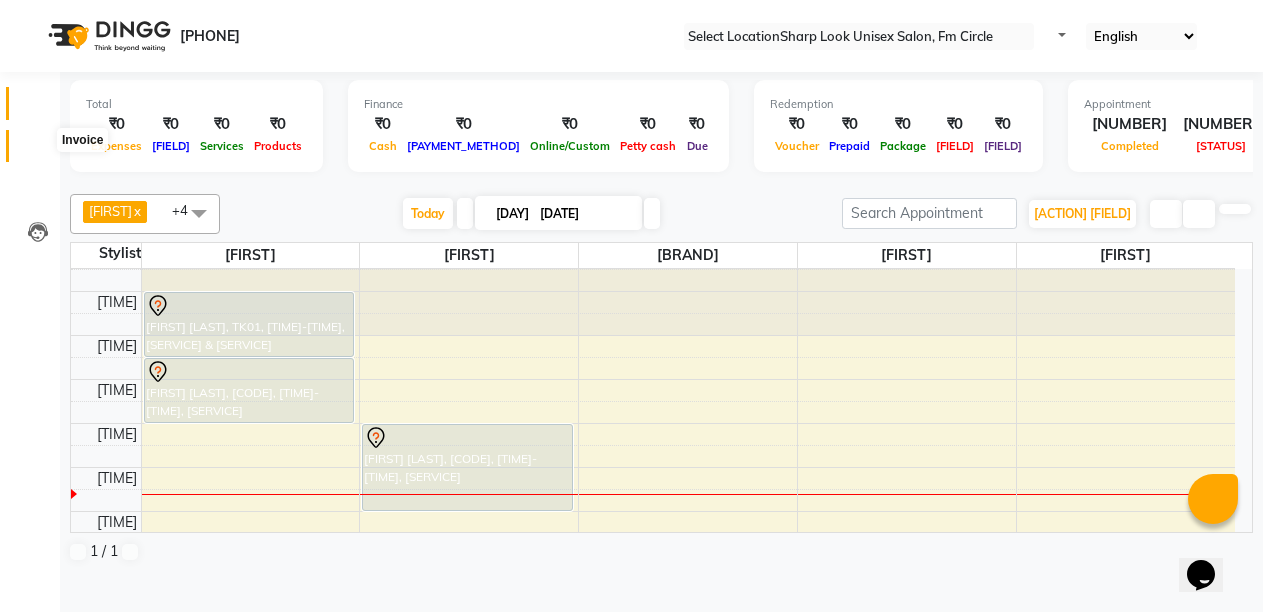 click at bounding box center [38, 151] 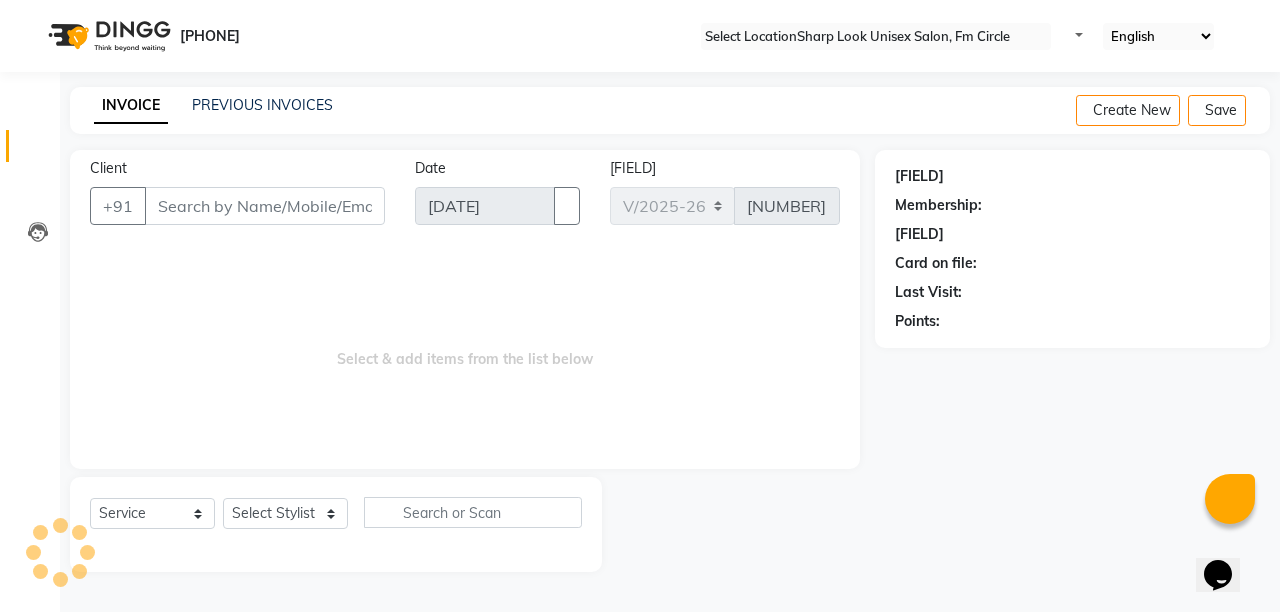 click on "Client" at bounding box center (265, 206) 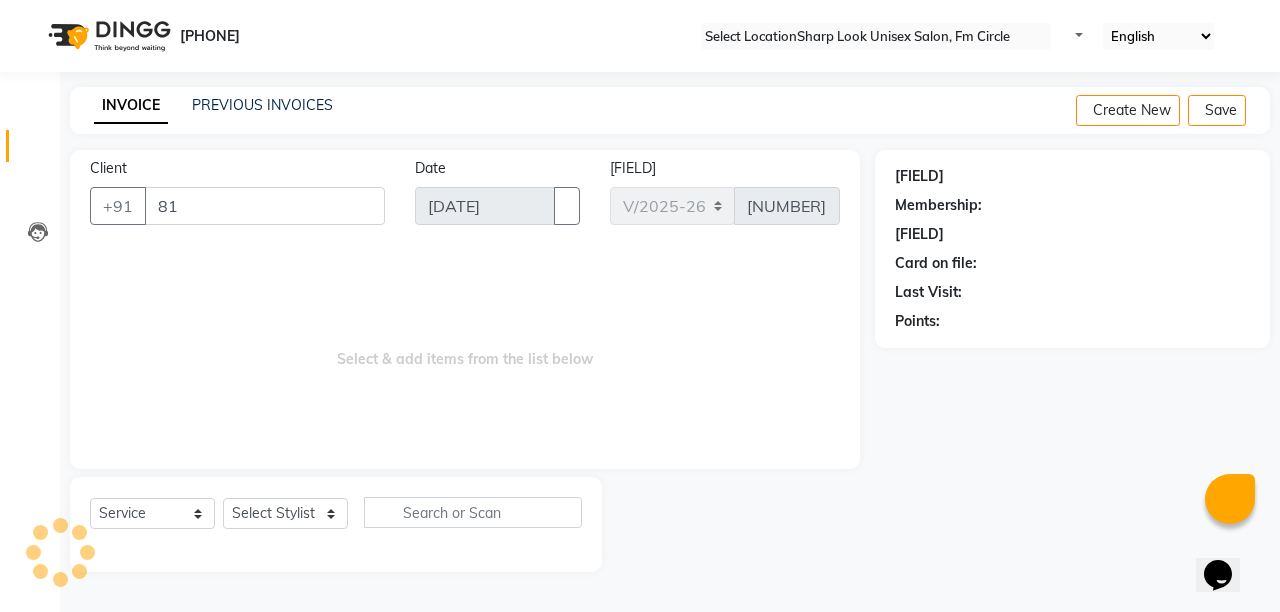 type on "8" 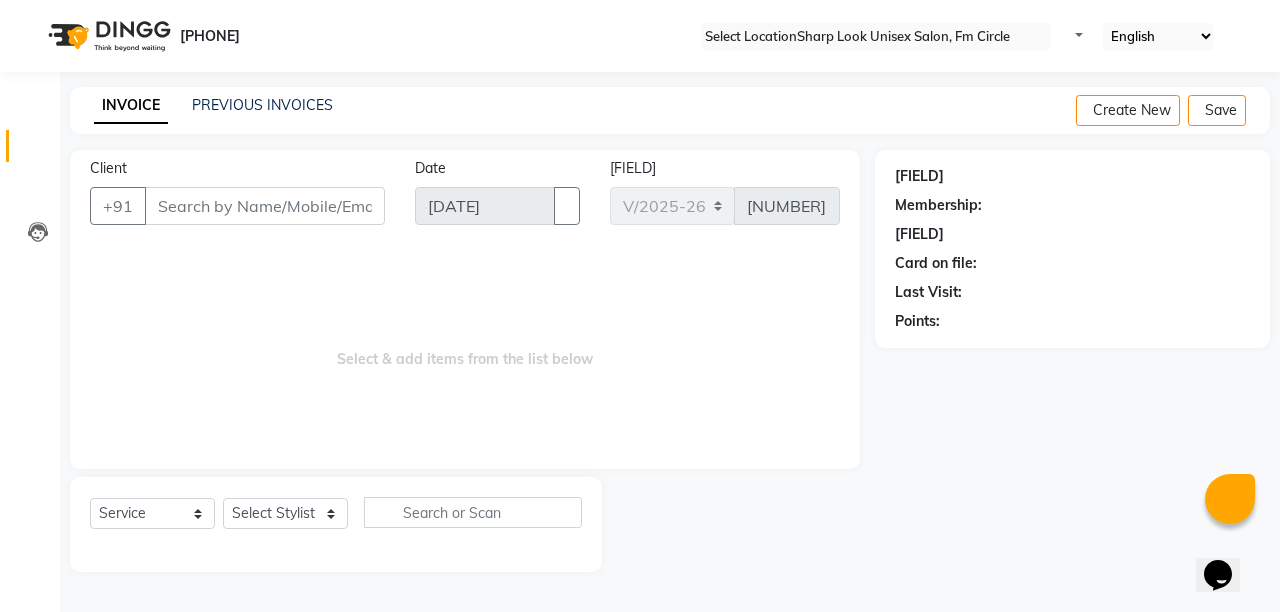 click on "Client" at bounding box center (265, 206) 